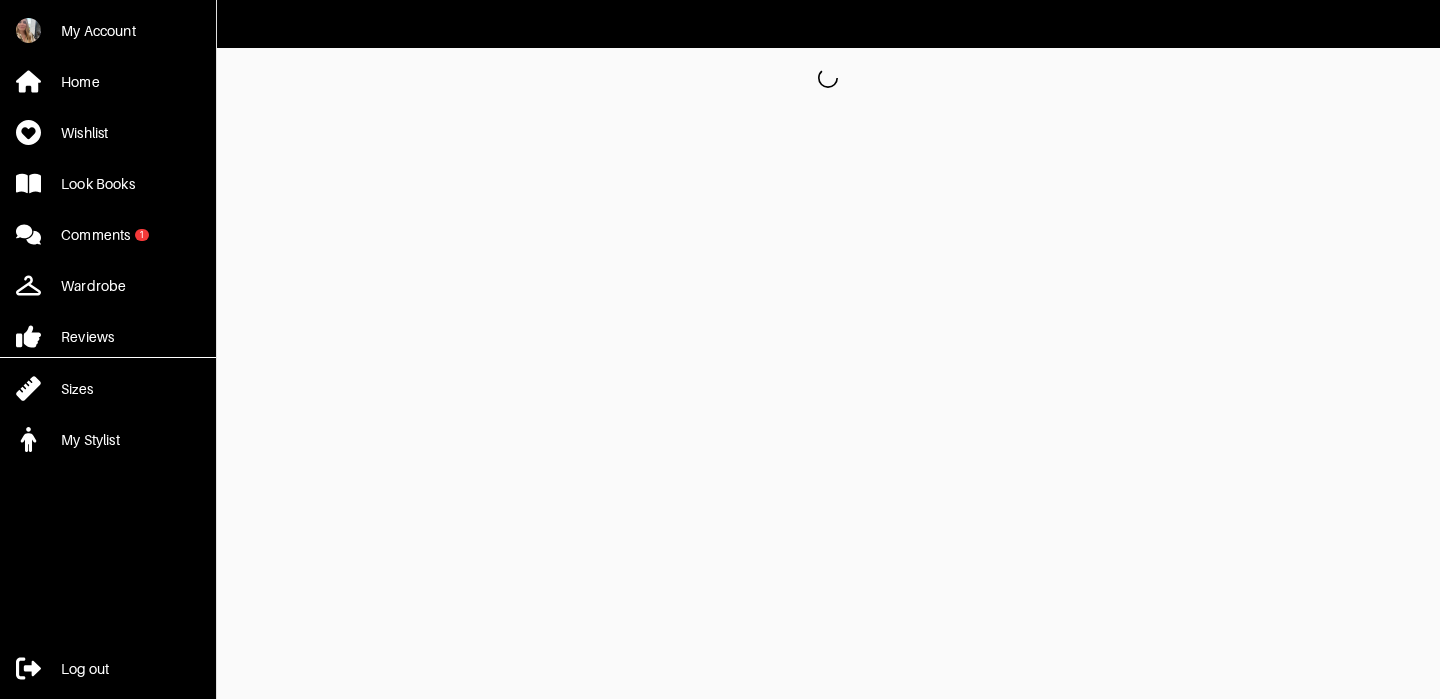 scroll, scrollTop: 0, scrollLeft: 0, axis: both 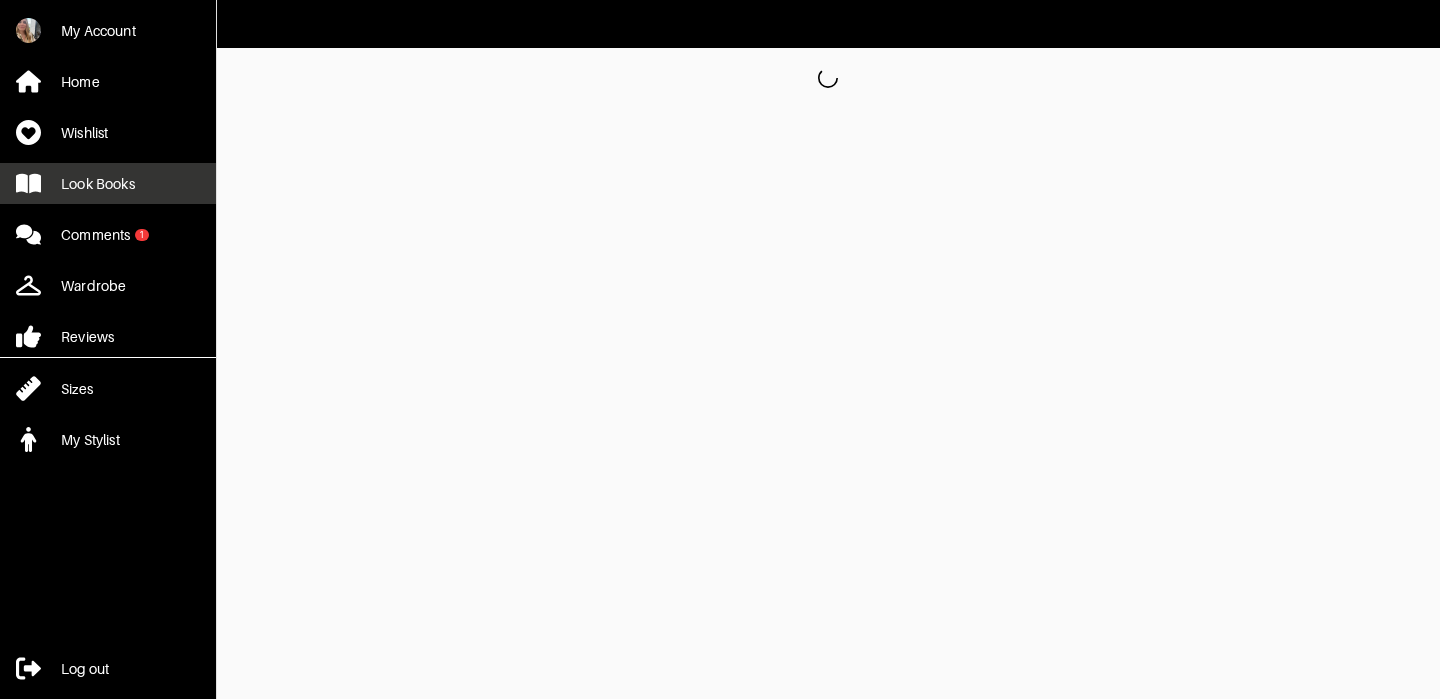click on "Look Books" at bounding box center [98, 184] 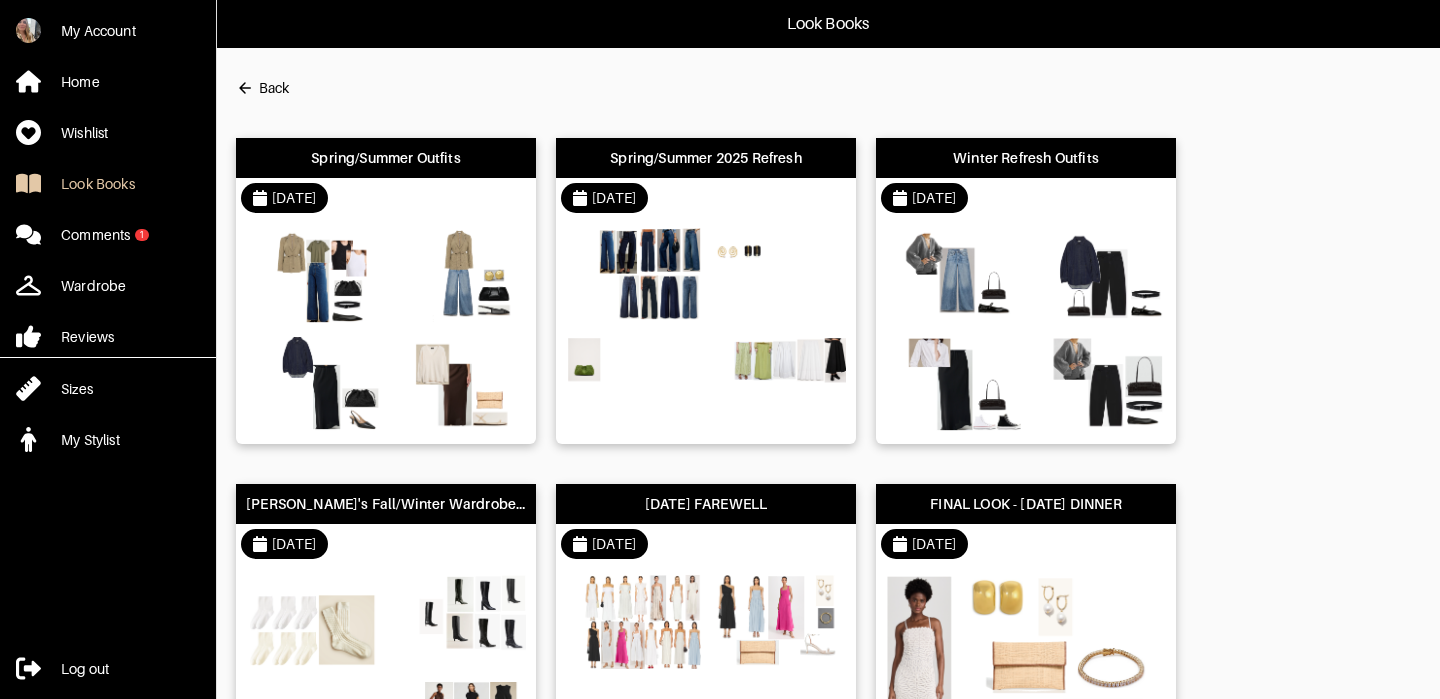click on "[DATE]" at bounding box center (386, 198) 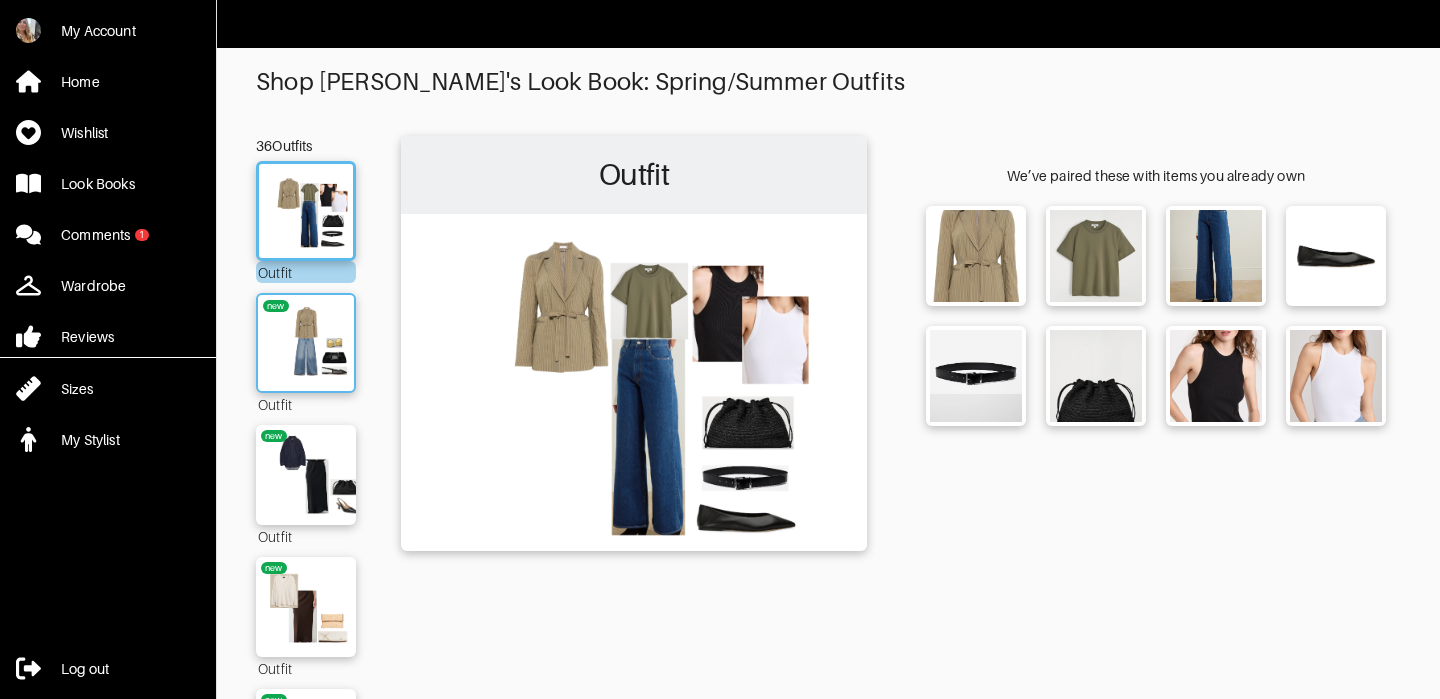 click at bounding box center [306, 343] 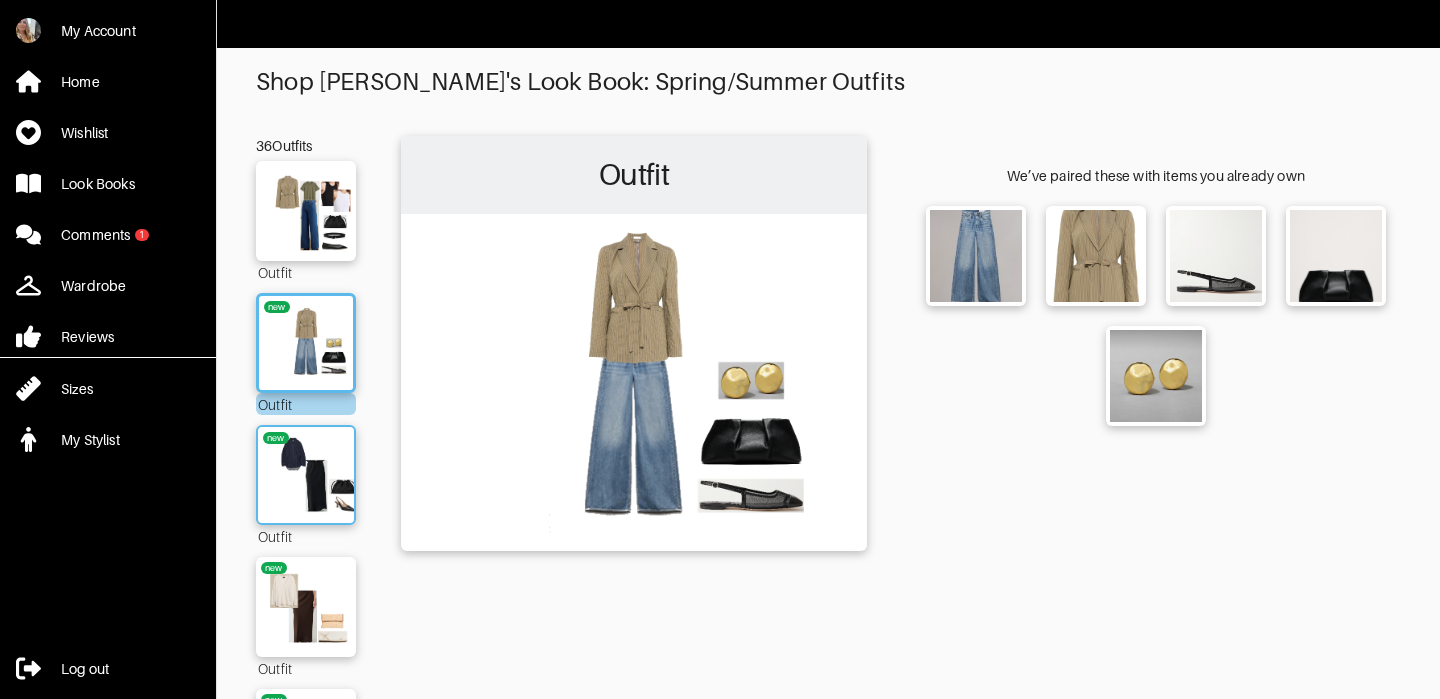 click at bounding box center [306, 475] 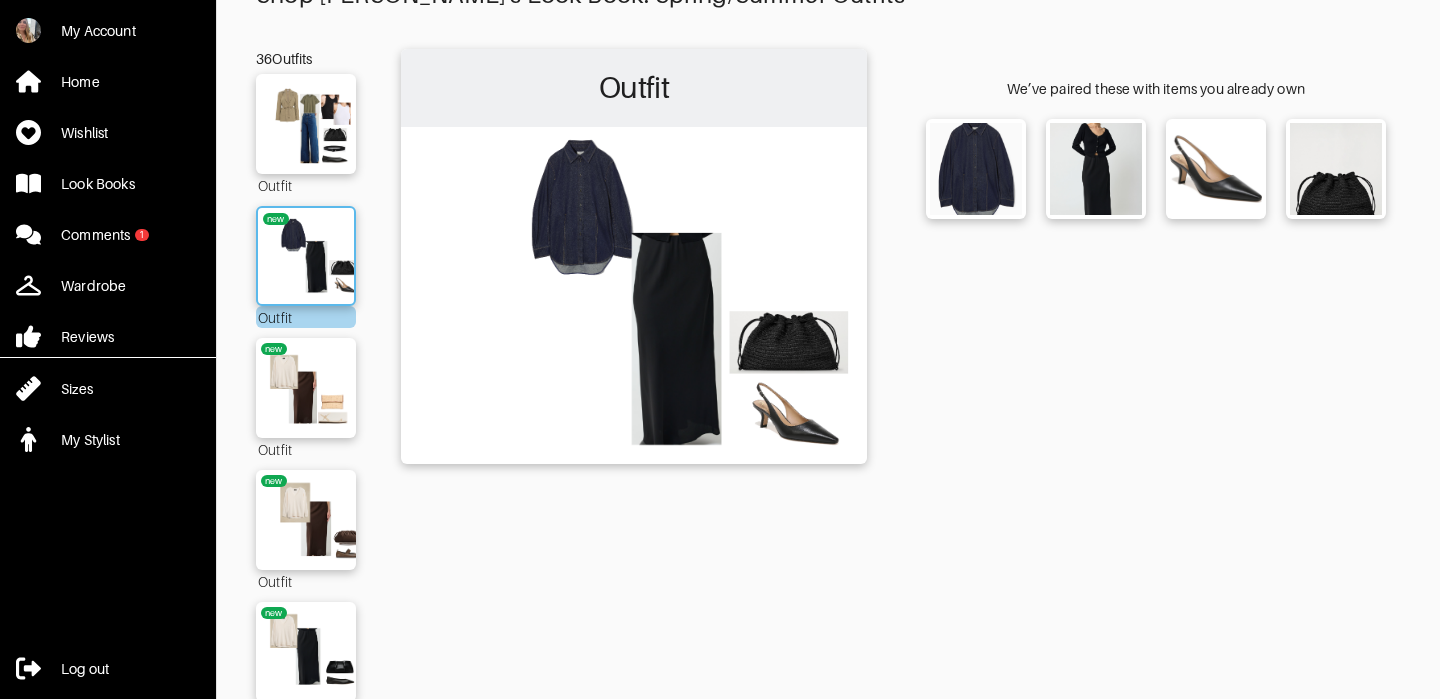 scroll, scrollTop: 104, scrollLeft: 0, axis: vertical 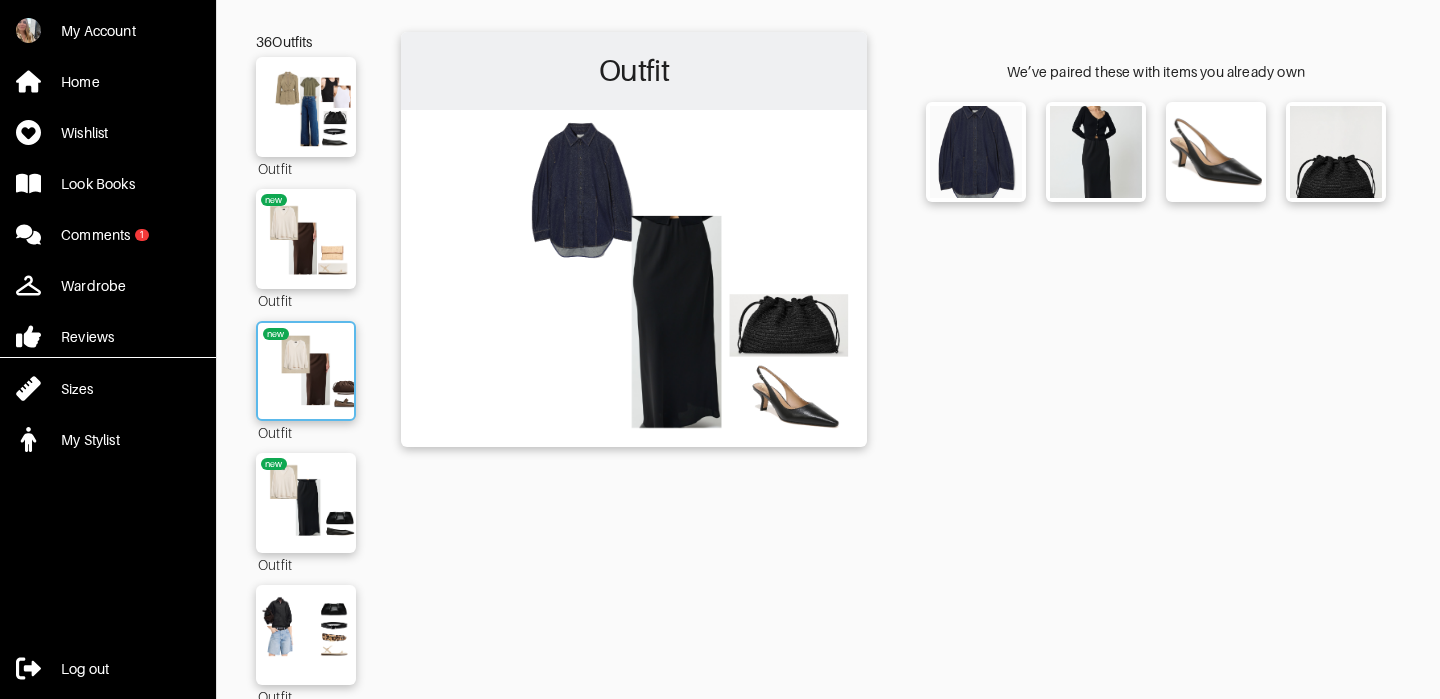 click at bounding box center (306, 371) 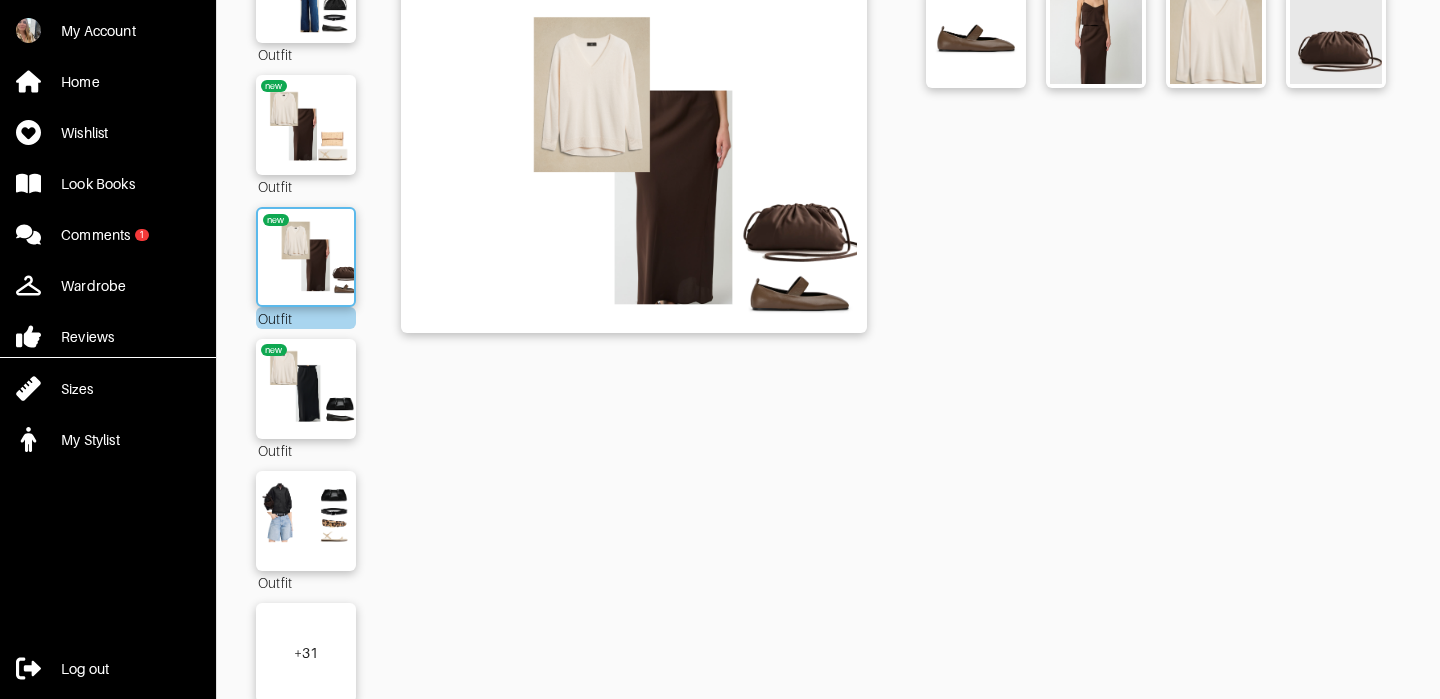 scroll, scrollTop: 220, scrollLeft: 0, axis: vertical 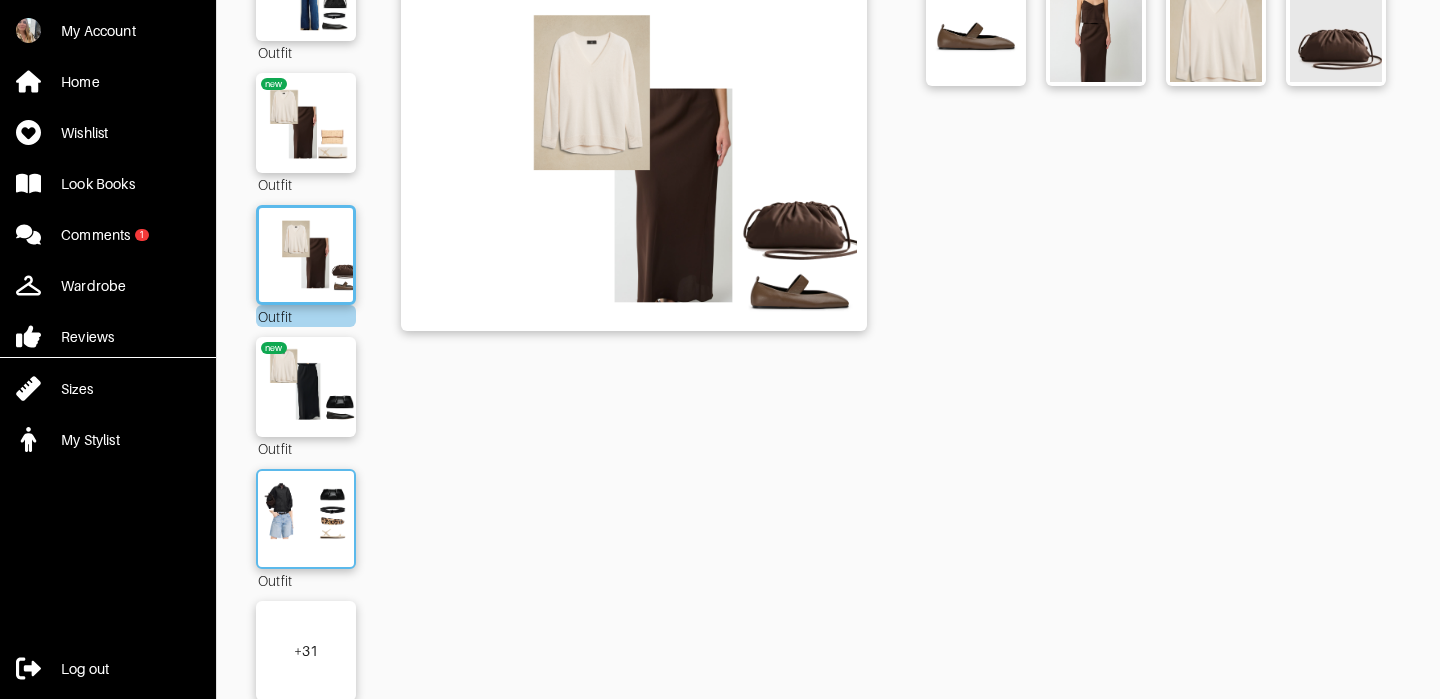 click at bounding box center (306, 519) 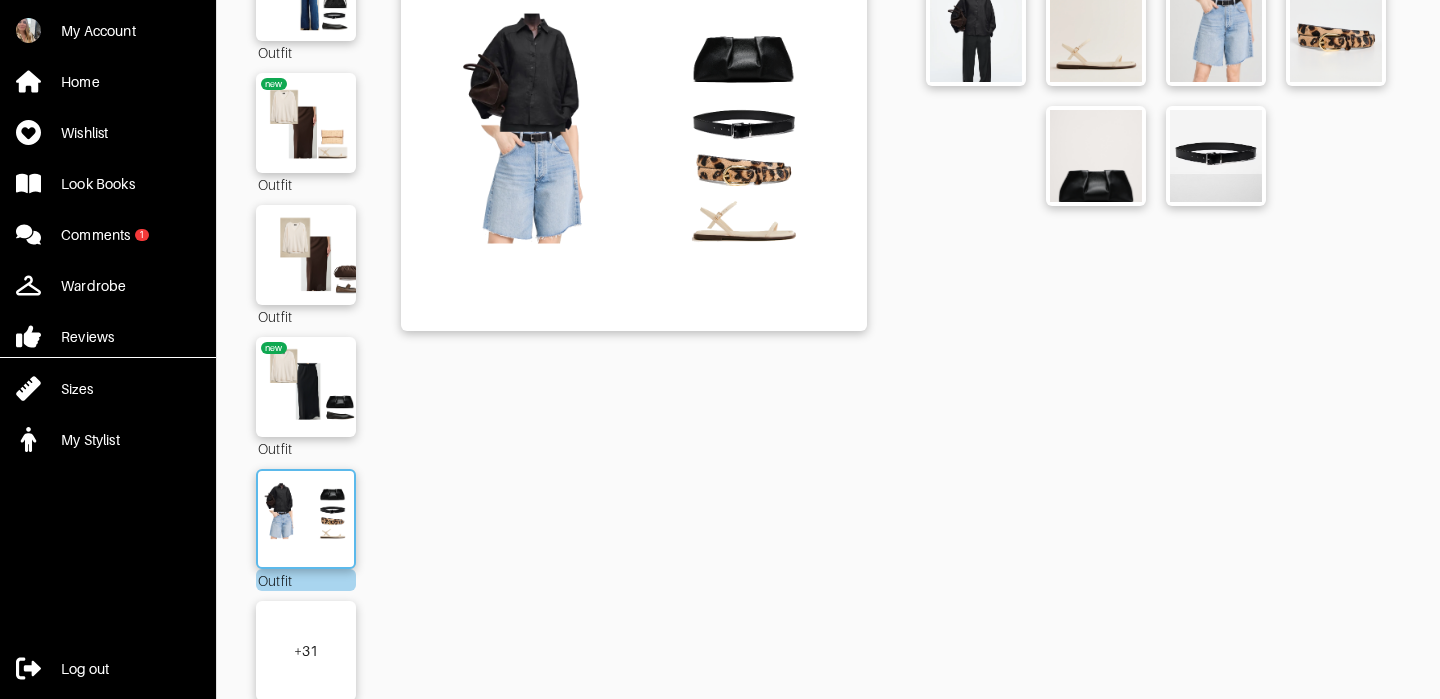 scroll, scrollTop: 261, scrollLeft: 0, axis: vertical 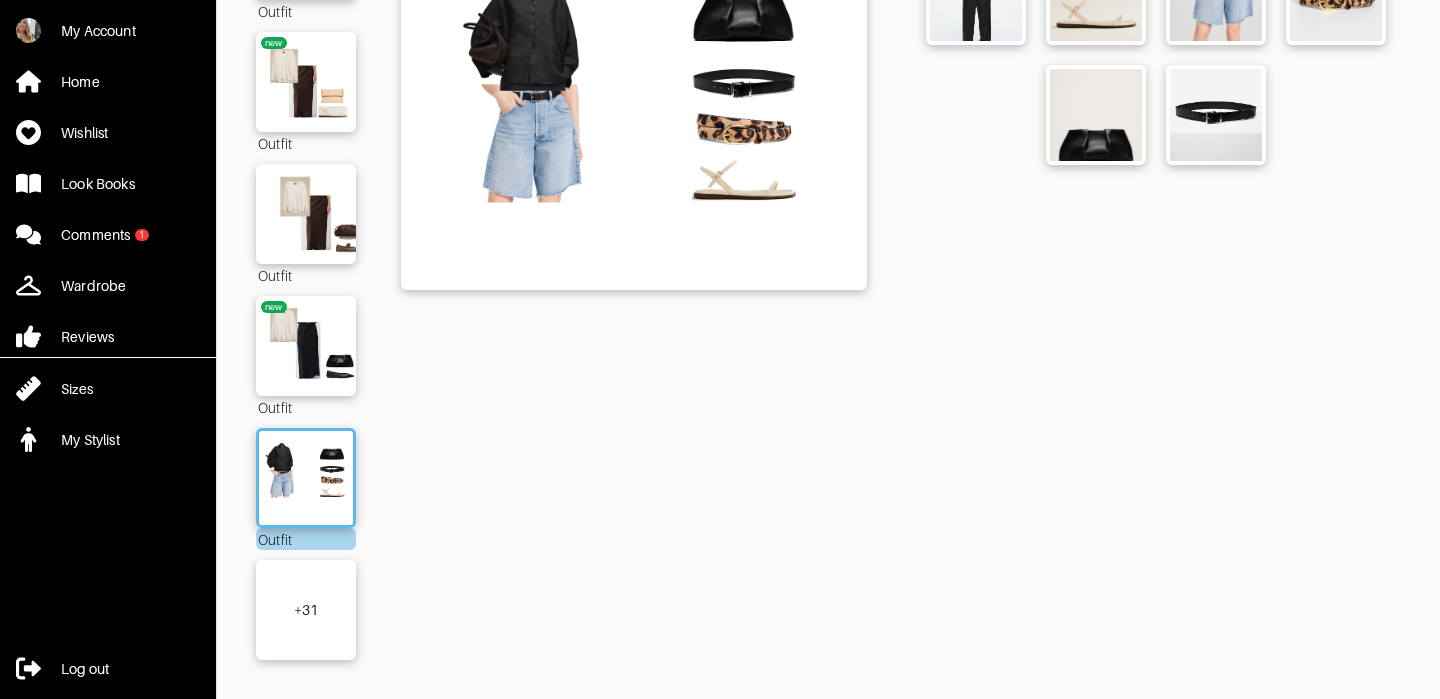 click on "+  31" at bounding box center [306, 610] 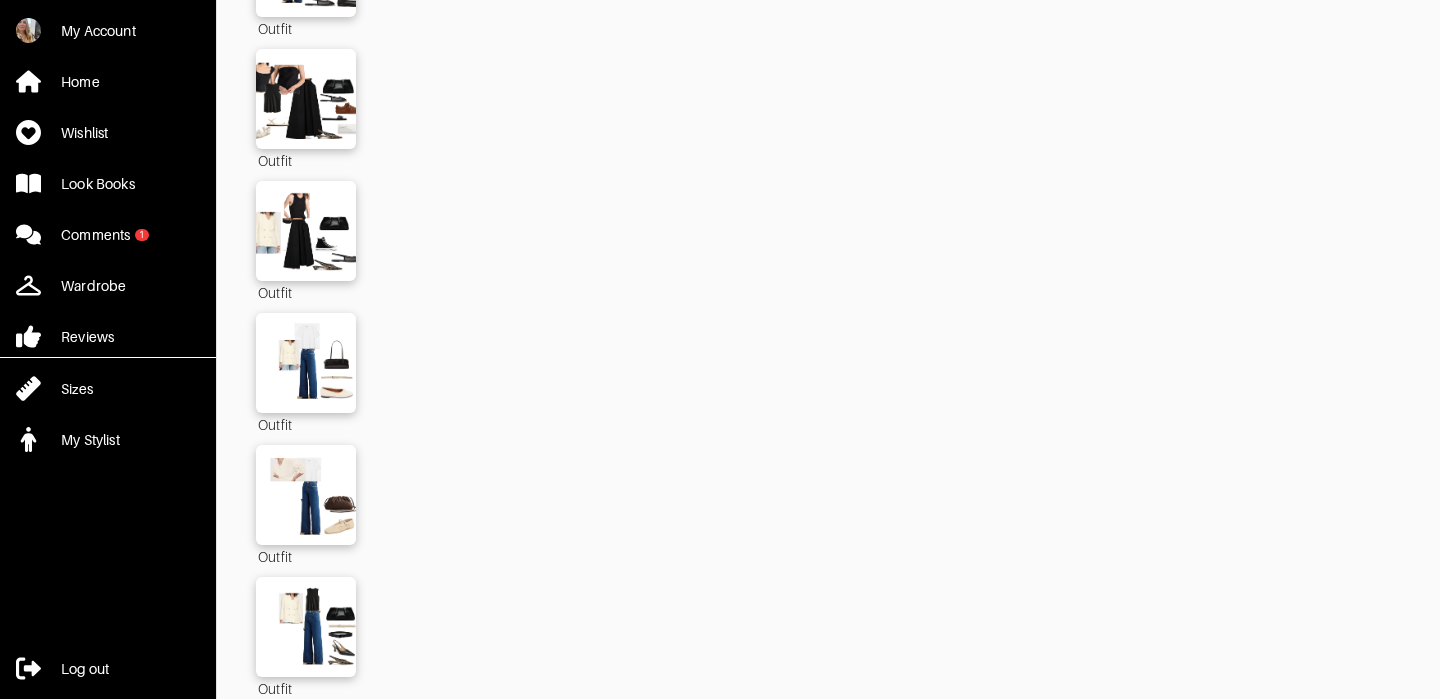 scroll, scrollTop: 1438, scrollLeft: 0, axis: vertical 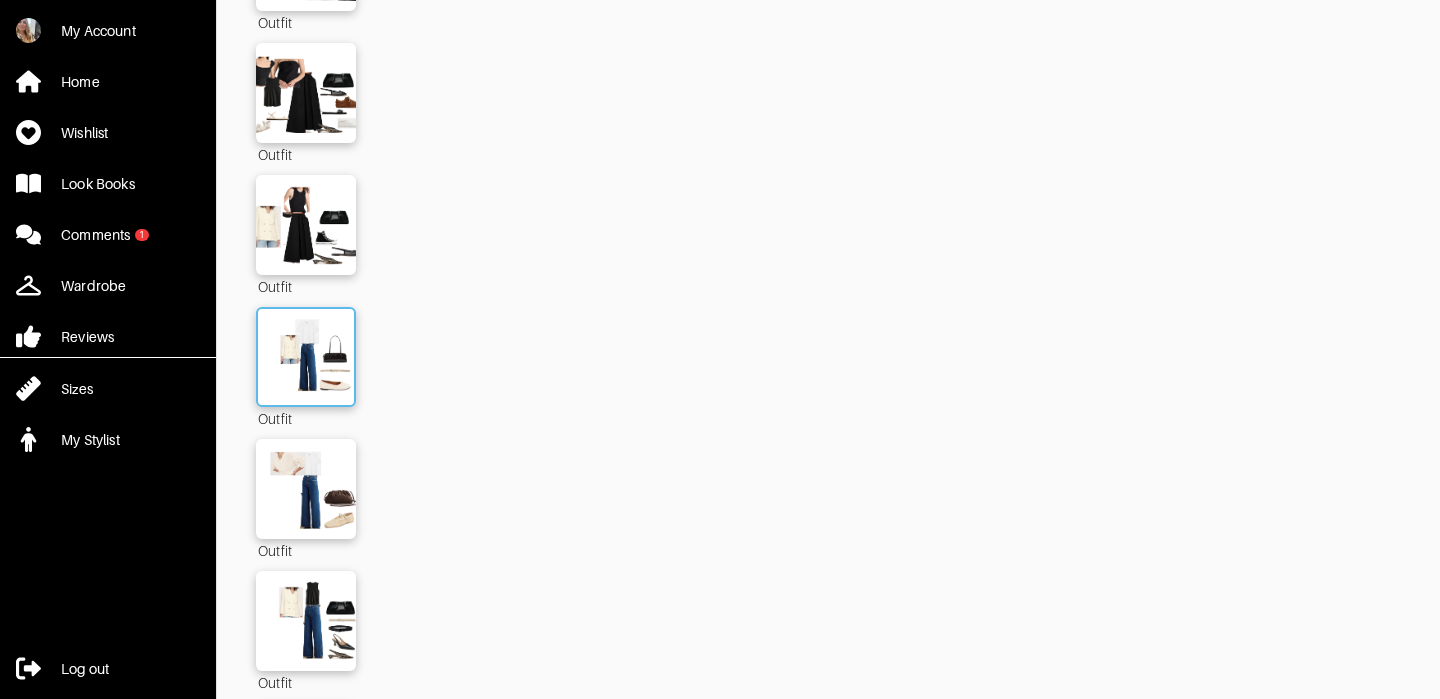 click at bounding box center (306, 357) 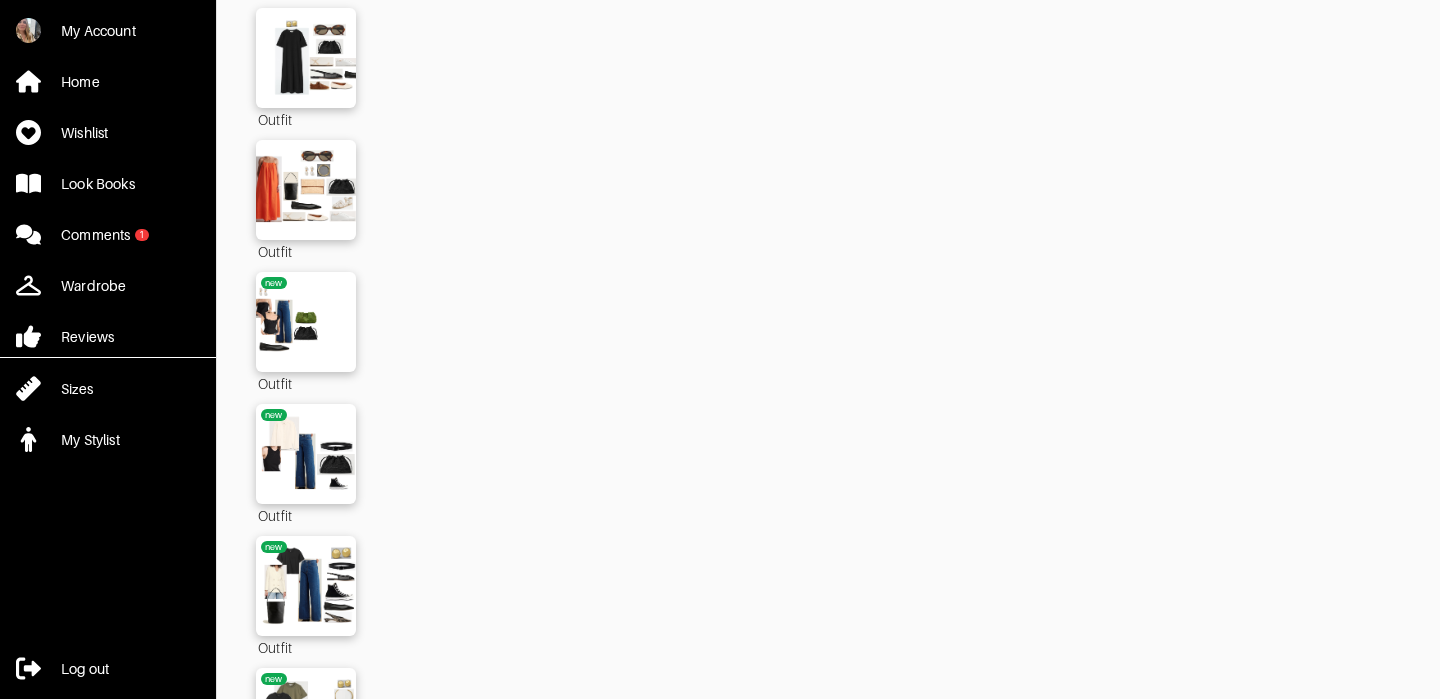 scroll, scrollTop: 2416, scrollLeft: 0, axis: vertical 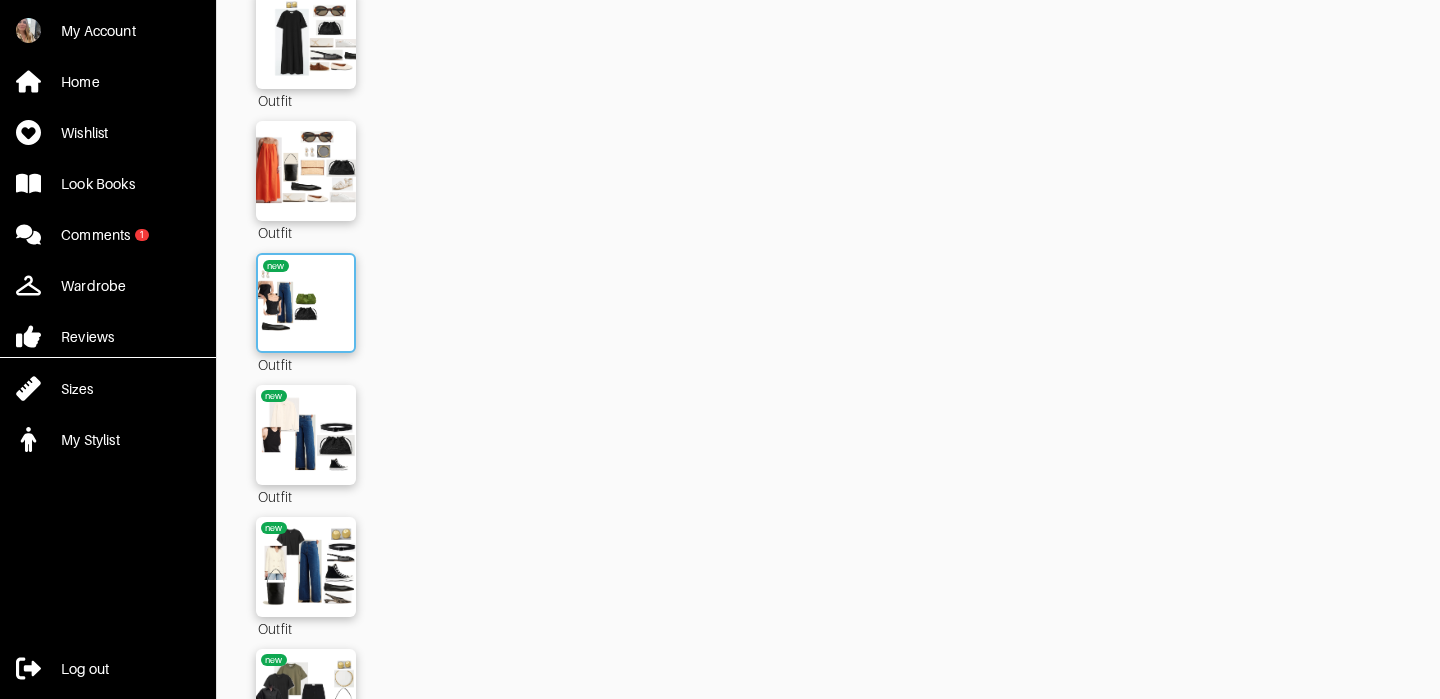 click at bounding box center [306, 303] 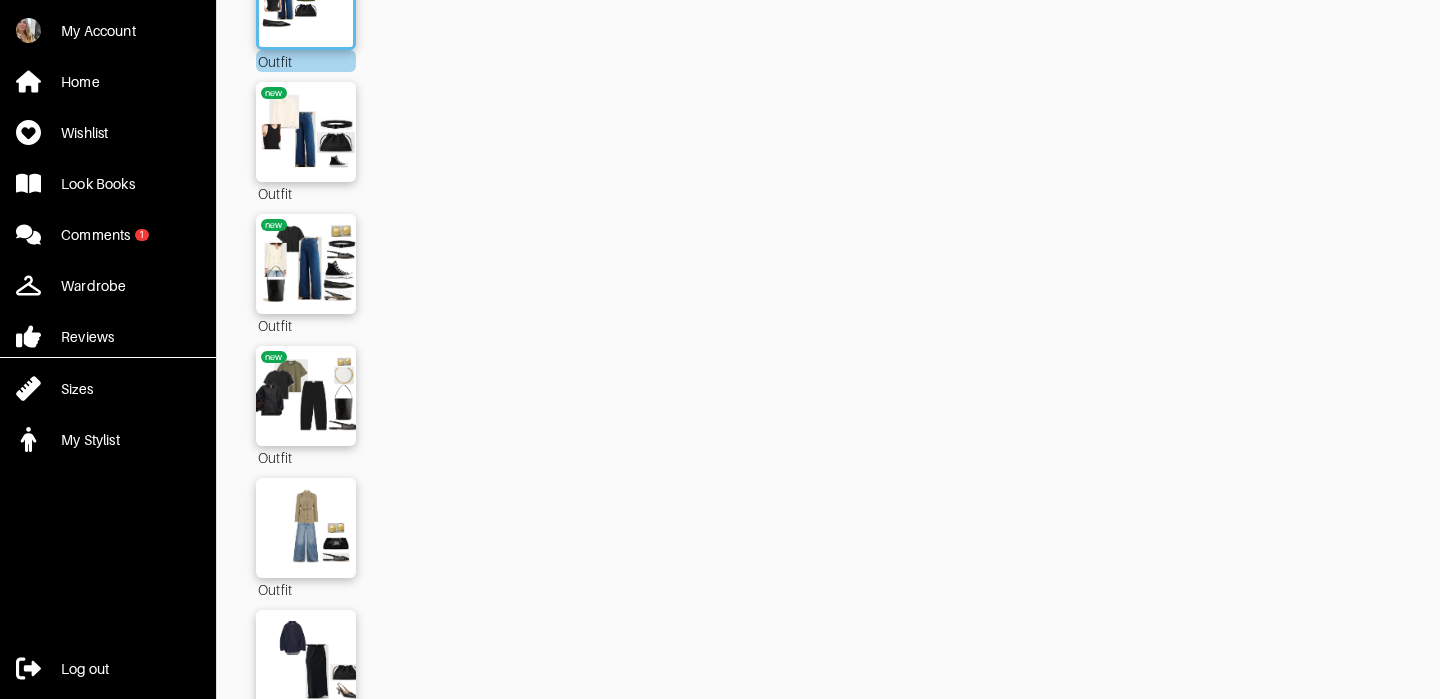 scroll, scrollTop: 2731, scrollLeft: 0, axis: vertical 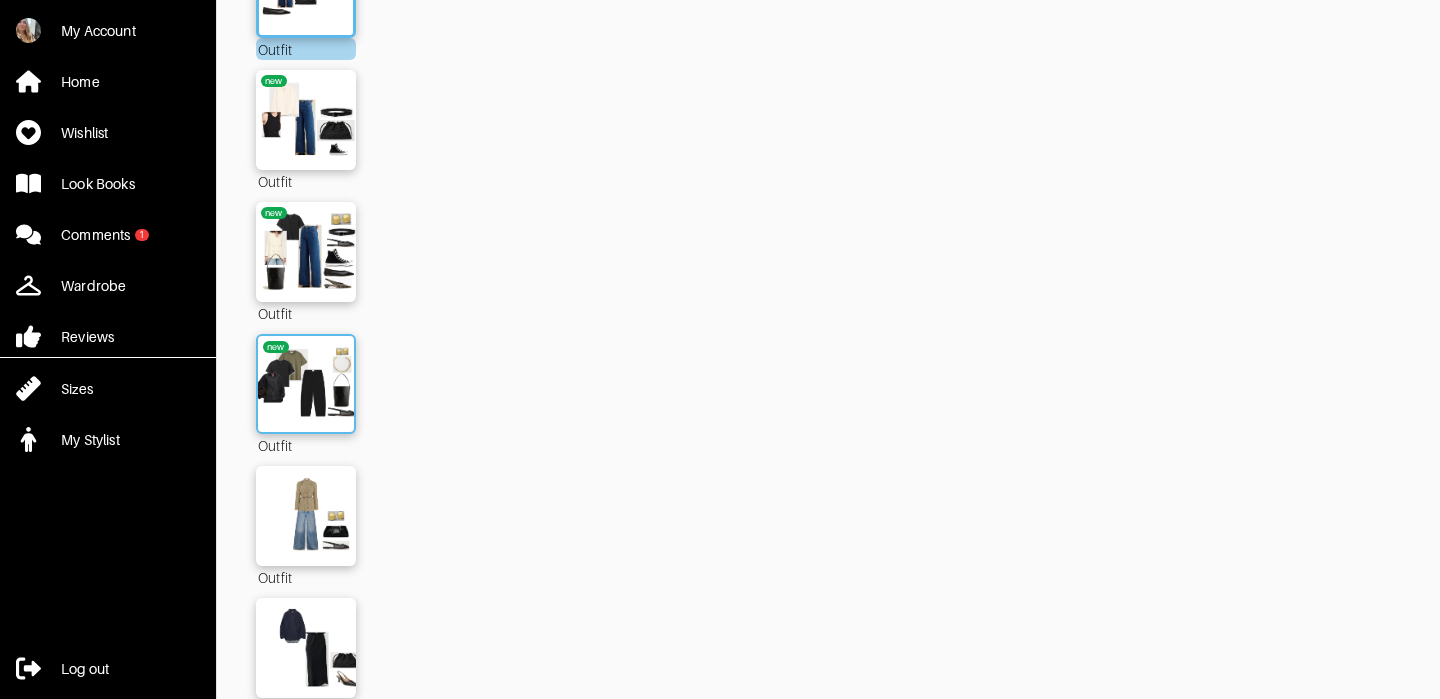 click at bounding box center (306, 384) 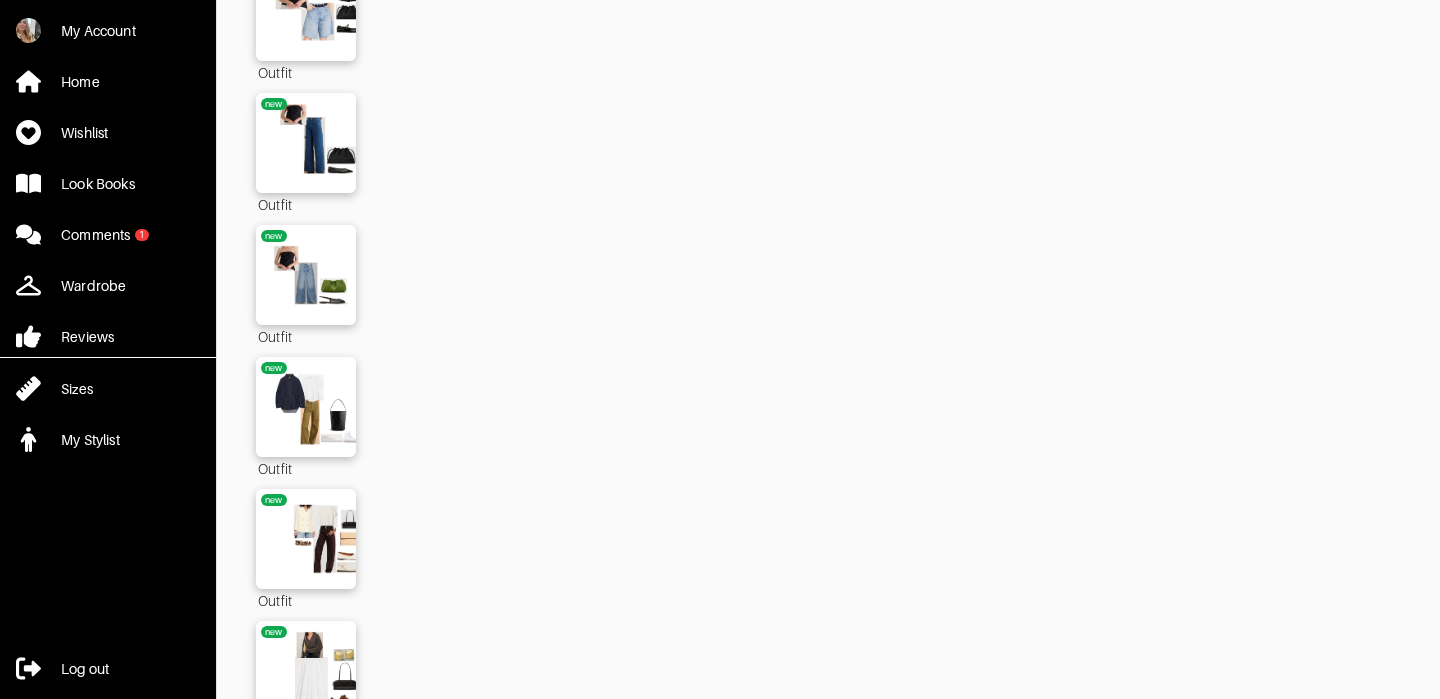 scroll, scrollTop: 3631, scrollLeft: 0, axis: vertical 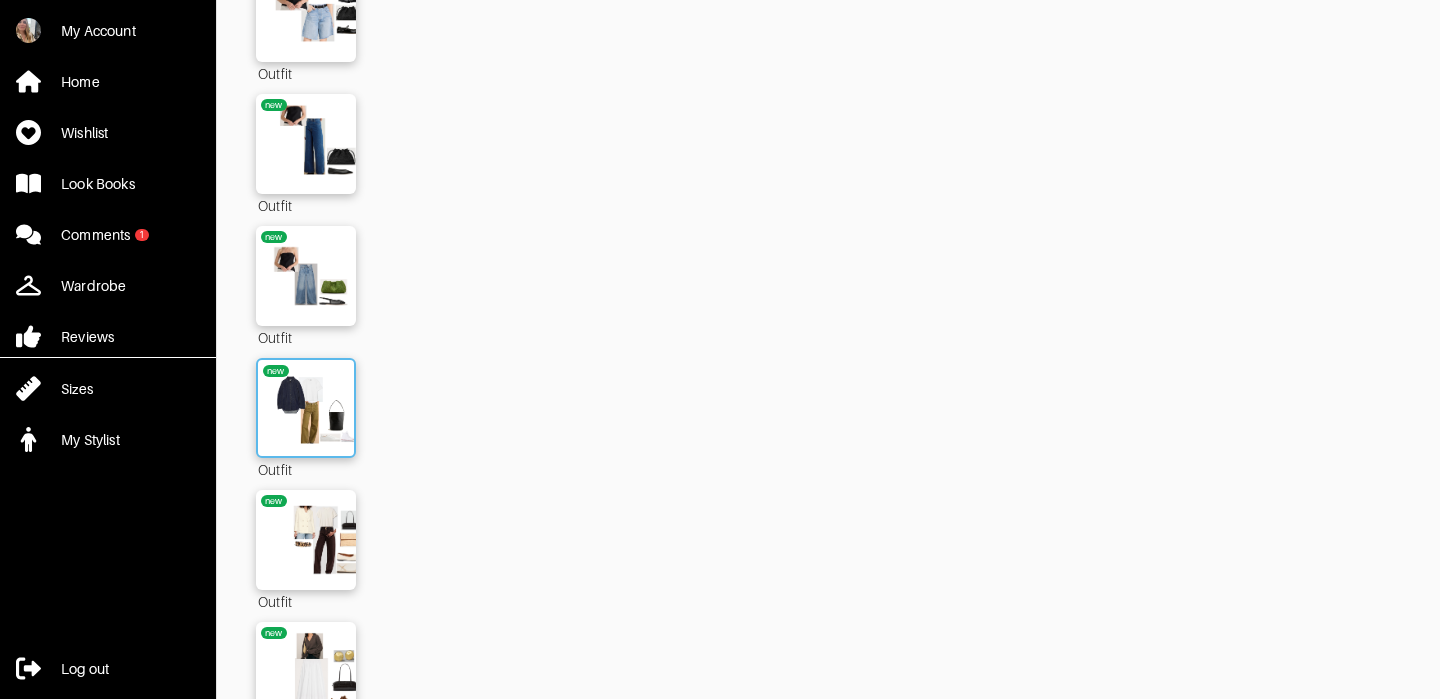 click at bounding box center [306, 408] 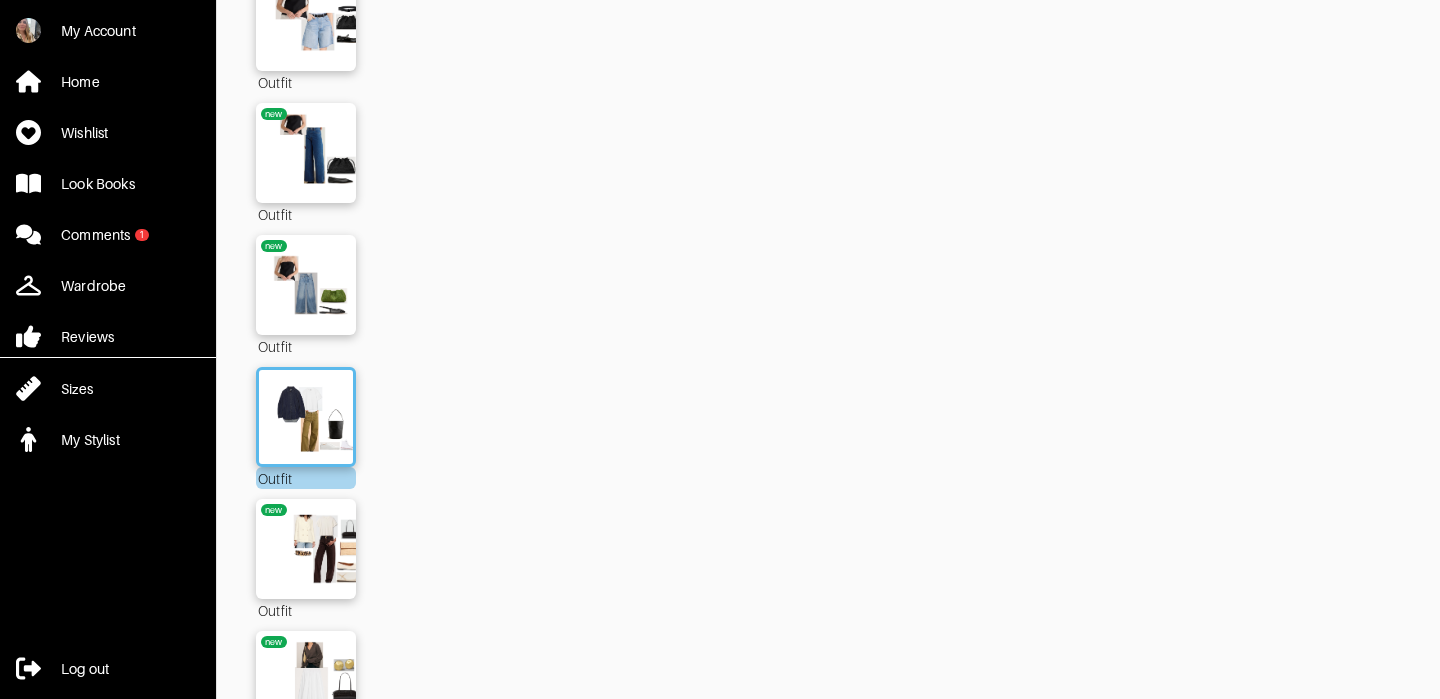 scroll, scrollTop: 3789, scrollLeft: 0, axis: vertical 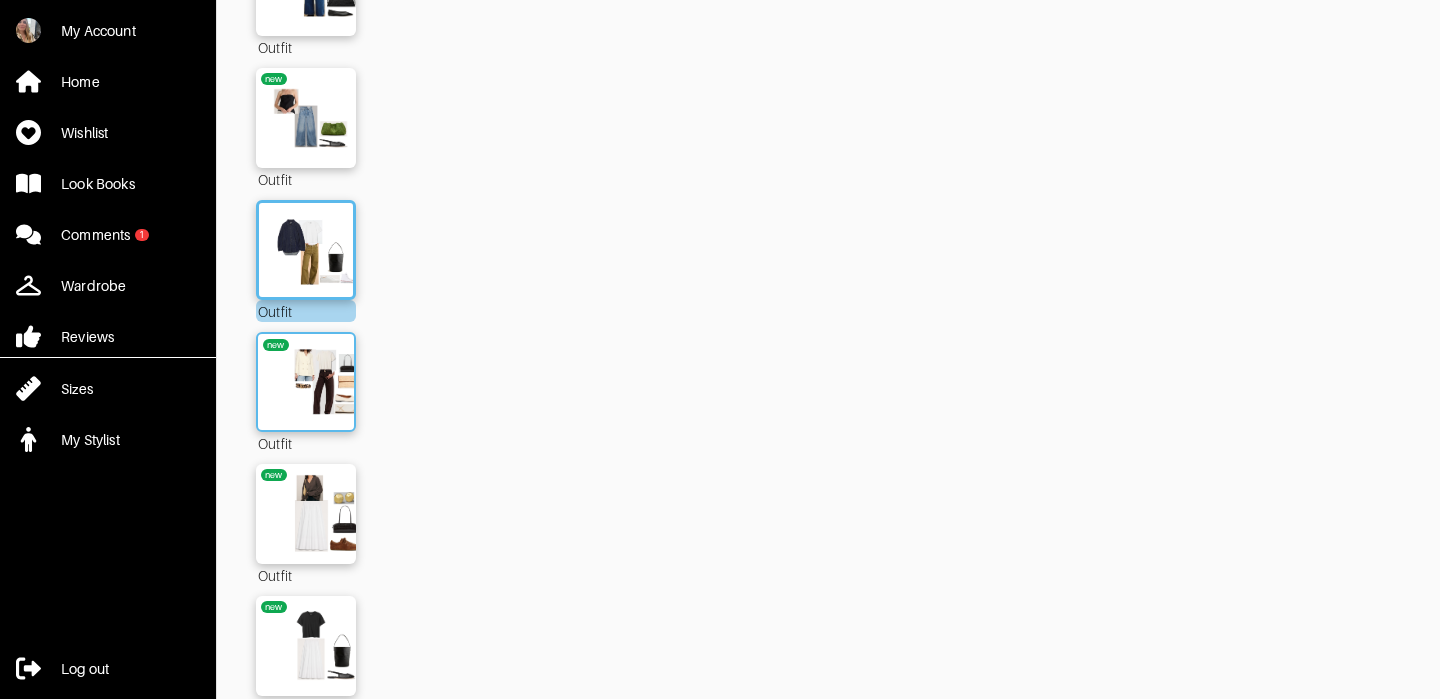 click at bounding box center (306, 382) 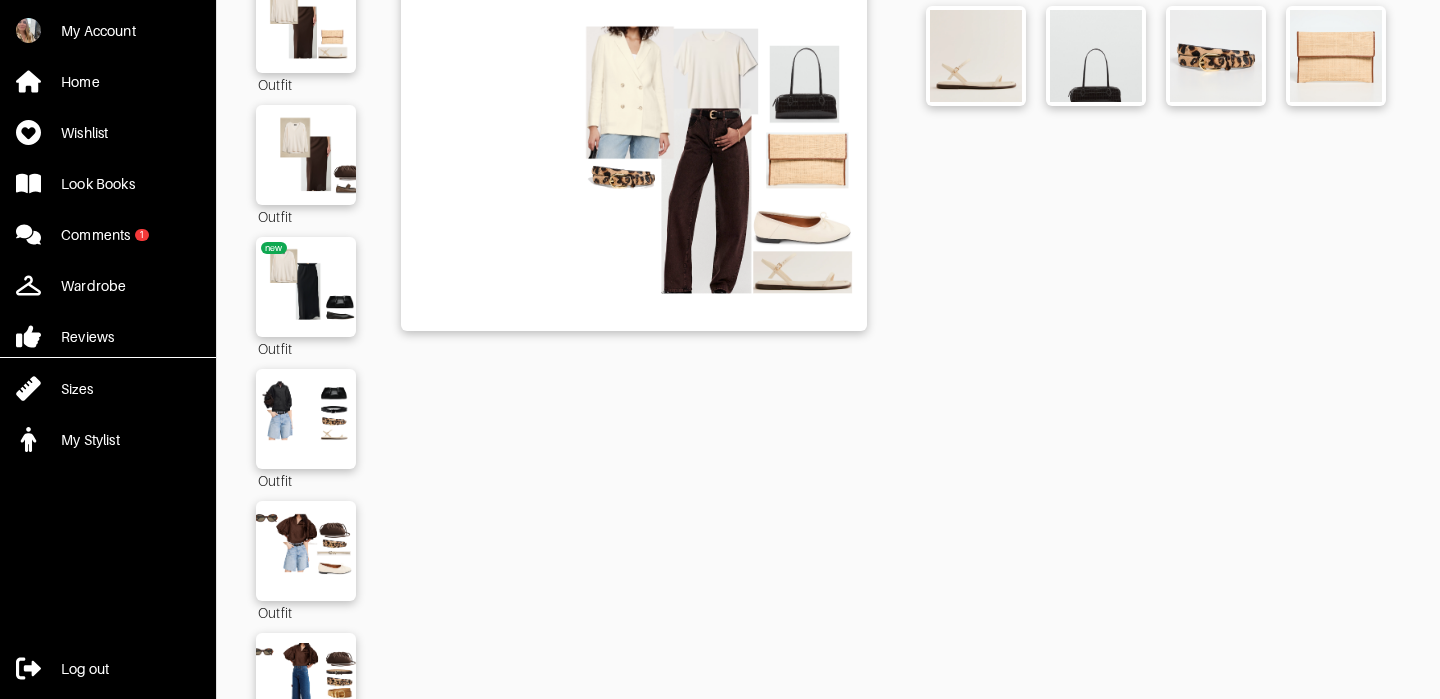 scroll, scrollTop: 667, scrollLeft: 0, axis: vertical 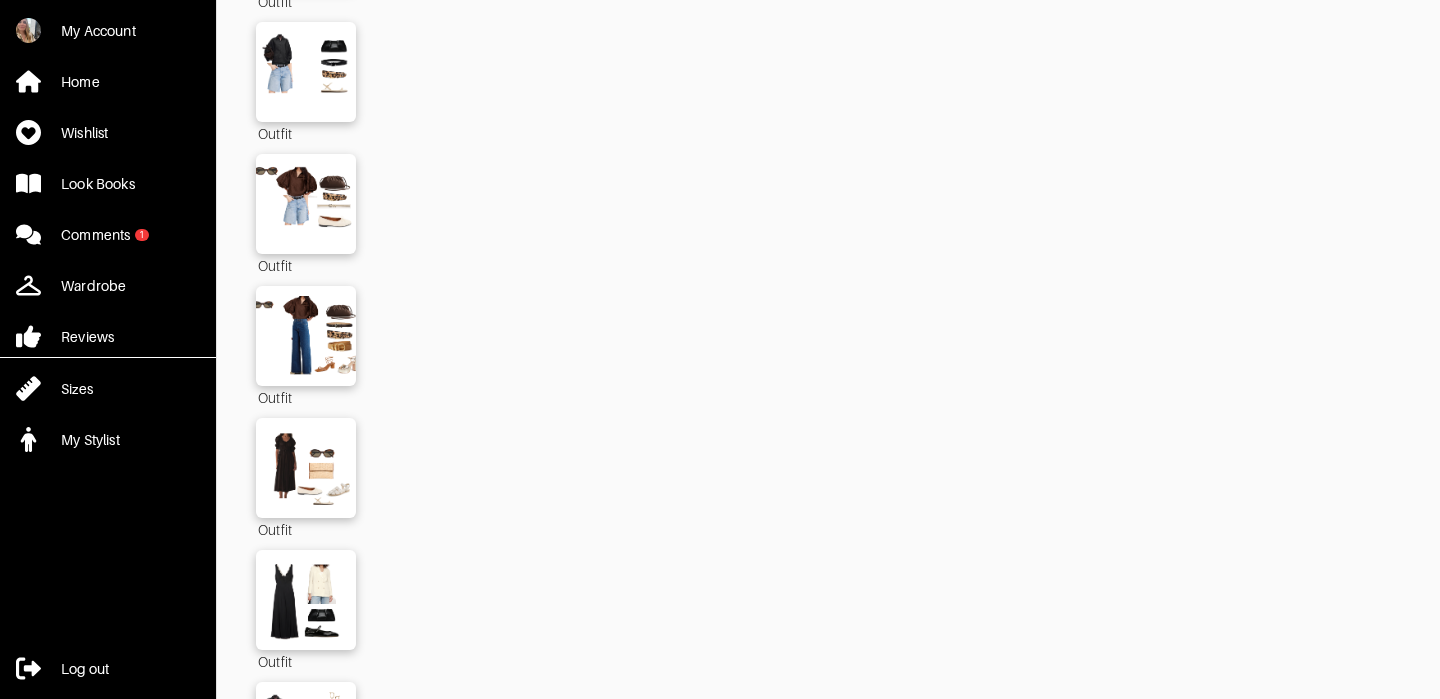 click on "Shop   [PERSON_NAME]'s   Look Book:   Spring/Summer Outfits 36  Outfits Outfit new Outfit Outfit new Outfit Outfit Outfit Outfit Outfit Outfit Outfit Outfit Outfit Outfit Outfit Outfit Outfit Outfit Outfit Outfit Outfit new Outfit new Outfit Outfit Outfit Outfit new Outfit new Outfit new Outfit new Outfit Outfit Outfit new Outfit new Outfit new Outfit new Outfit new Outfit Hide outfits Outfit sandals for weekend, ballet flats for work!  We’ve paired these with items you already own" at bounding box center (828, 1838) 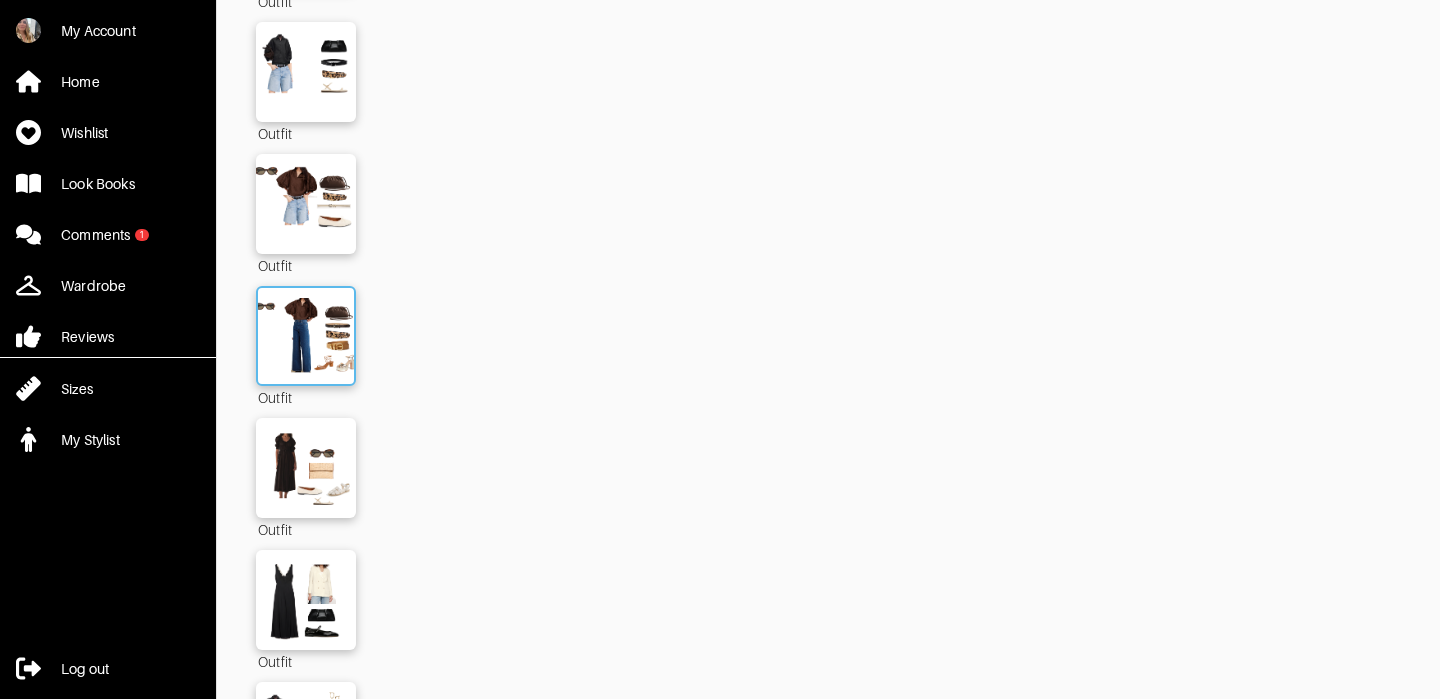 click at bounding box center (306, 336) 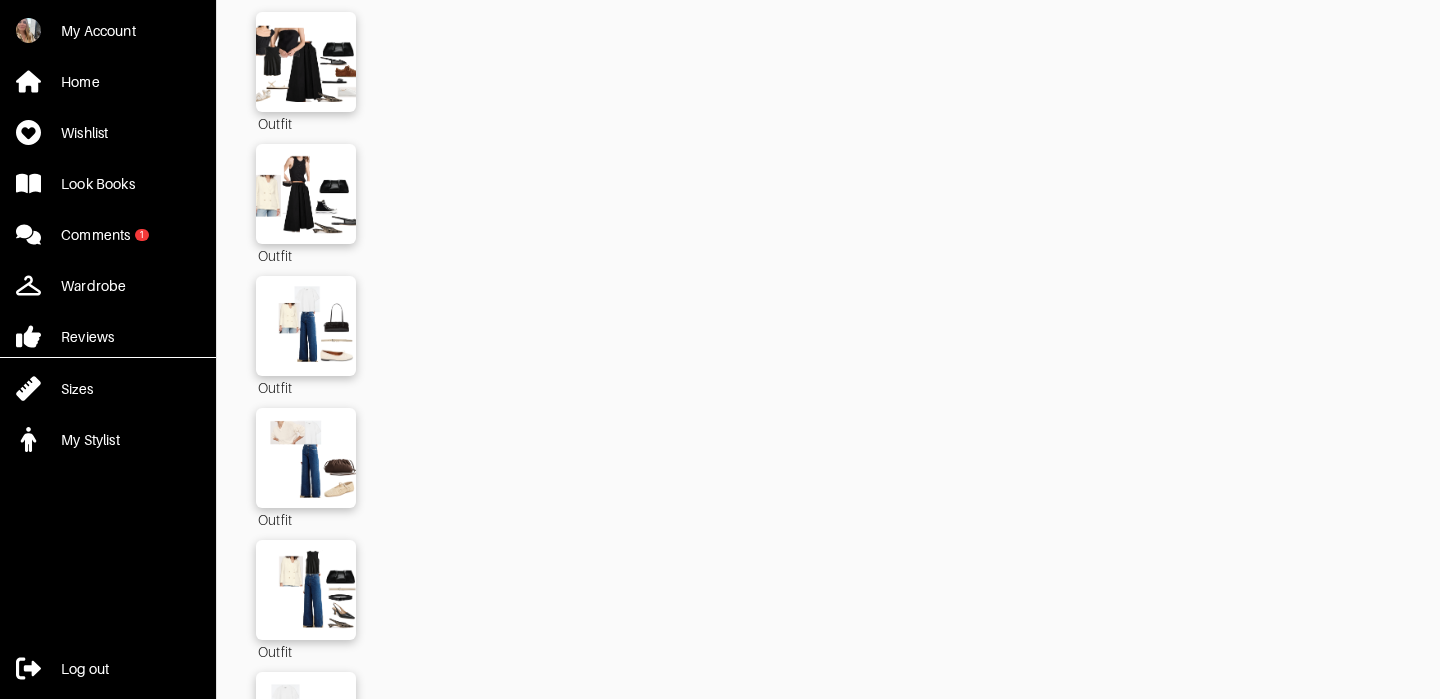 scroll, scrollTop: 1468, scrollLeft: 0, axis: vertical 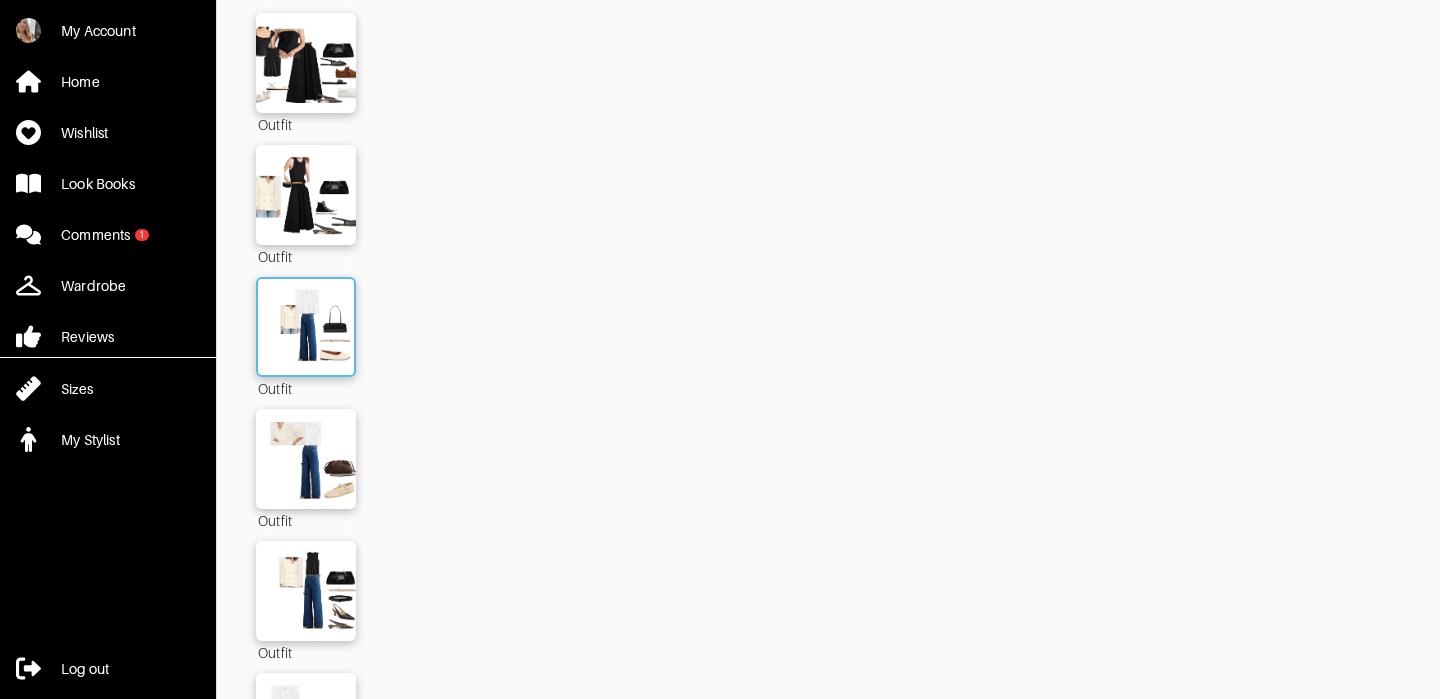 click at bounding box center [306, 327] 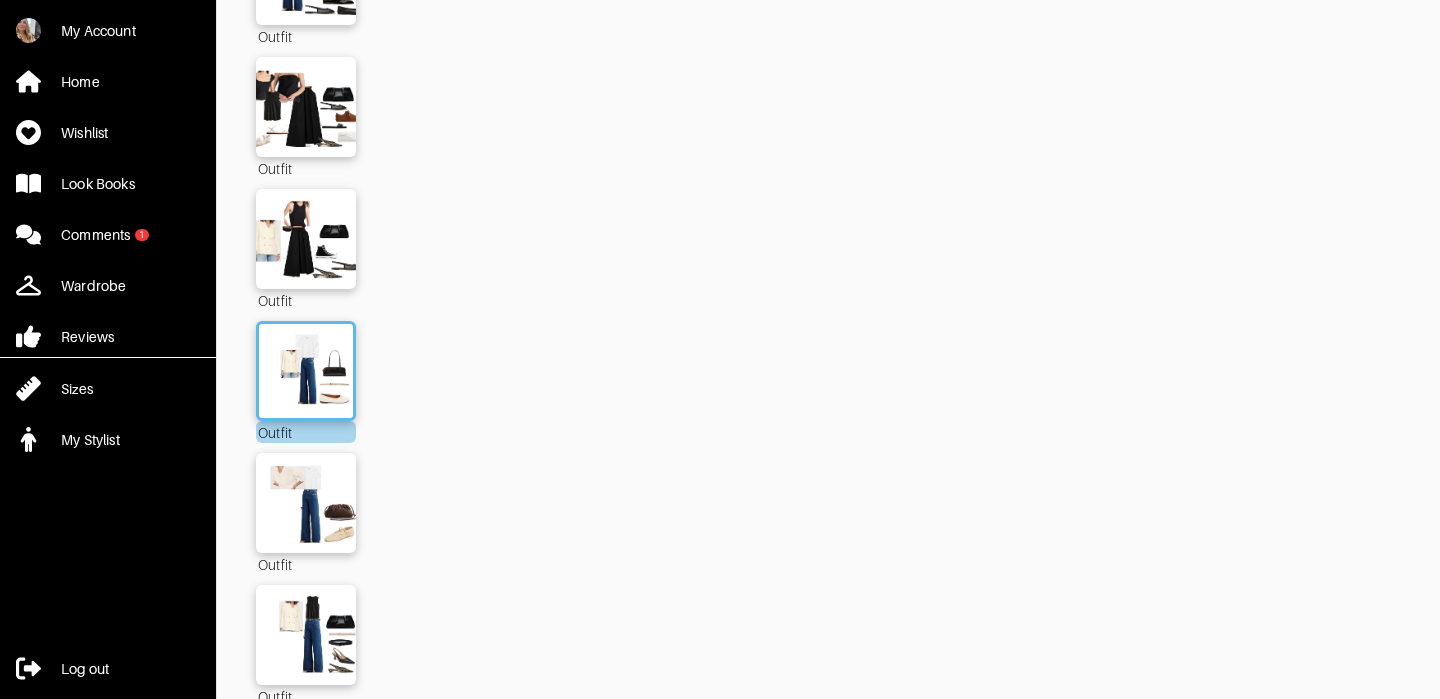 scroll, scrollTop: 1489, scrollLeft: 0, axis: vertical 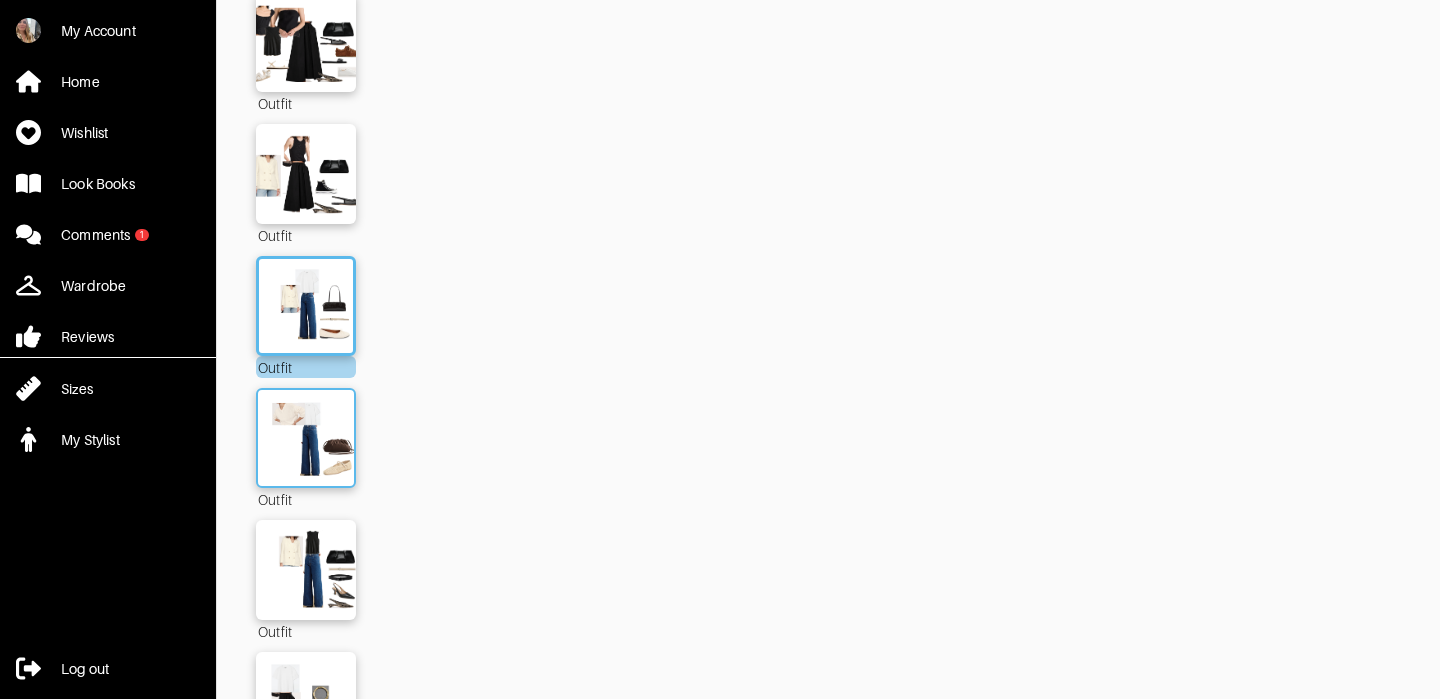 click at bounding box center [306, 438] 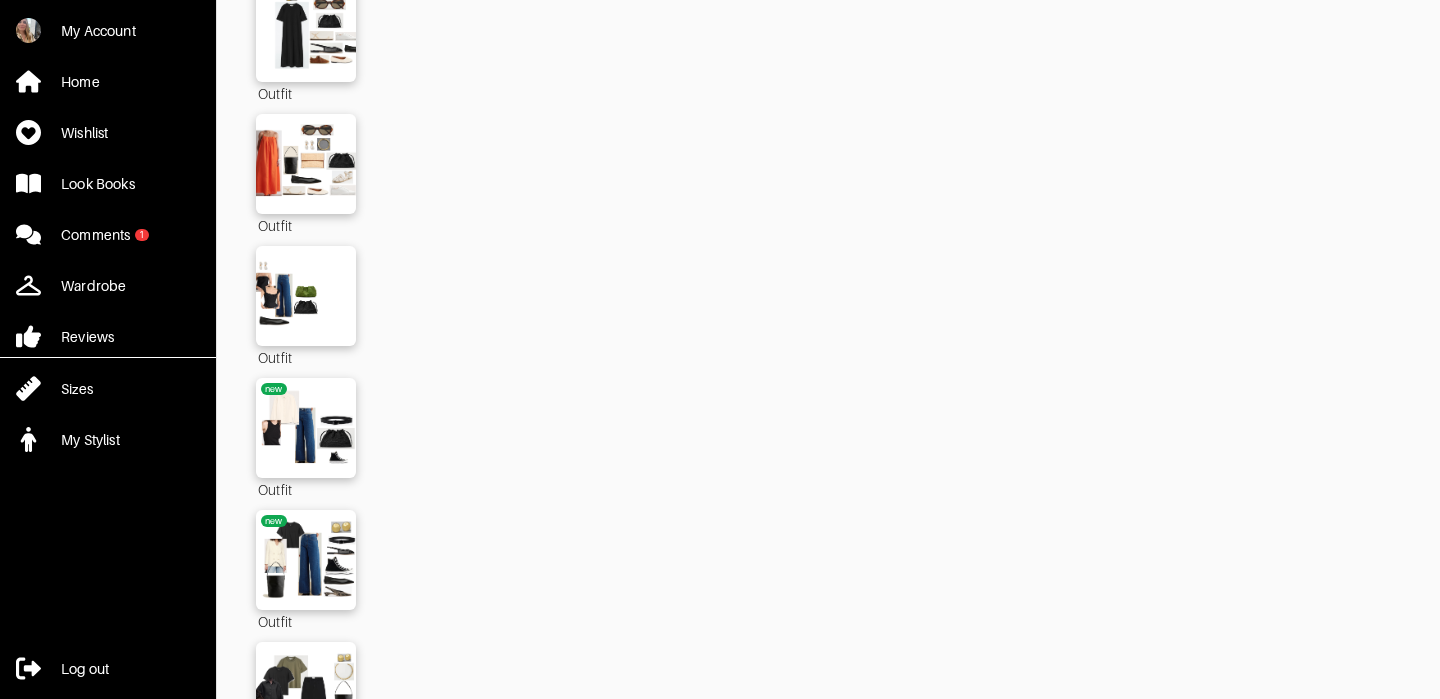 scroll, scrollTop: 2429, scrollLeft: 0, axis: vertical 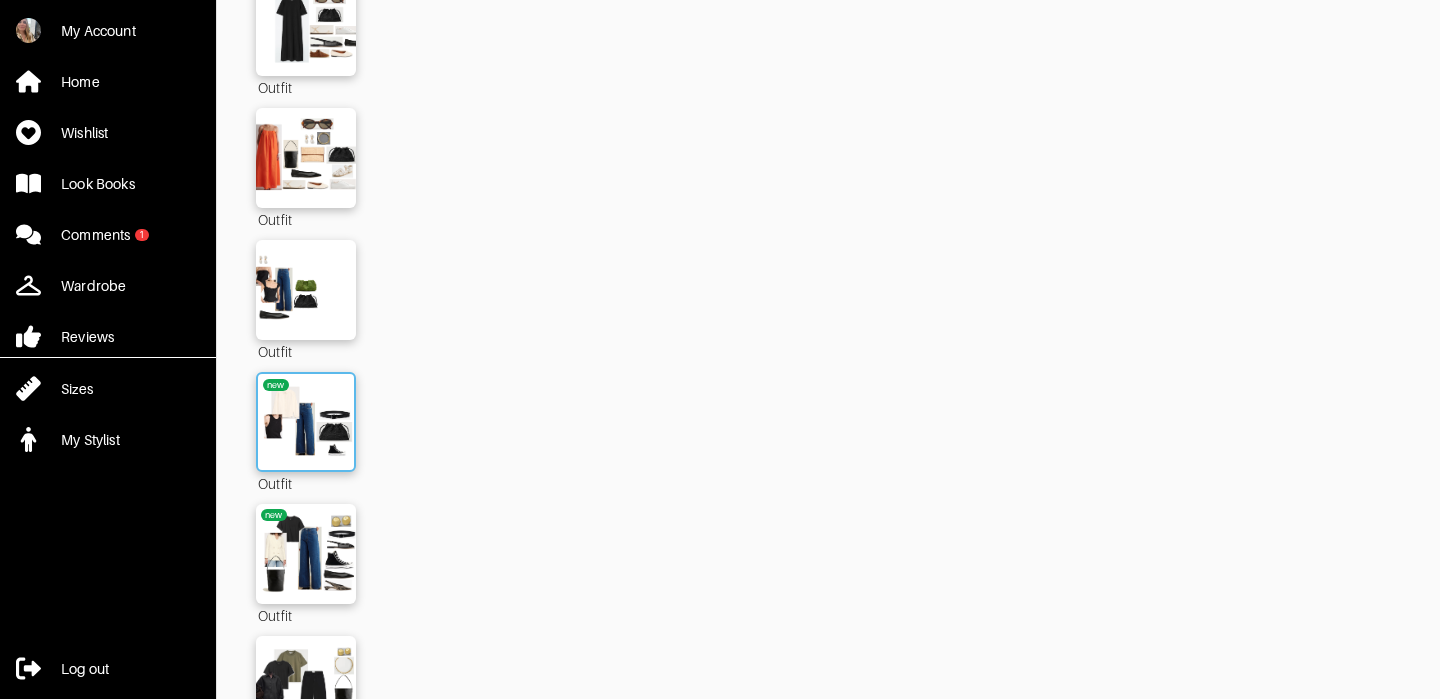 click at bounding box center (306, 422) 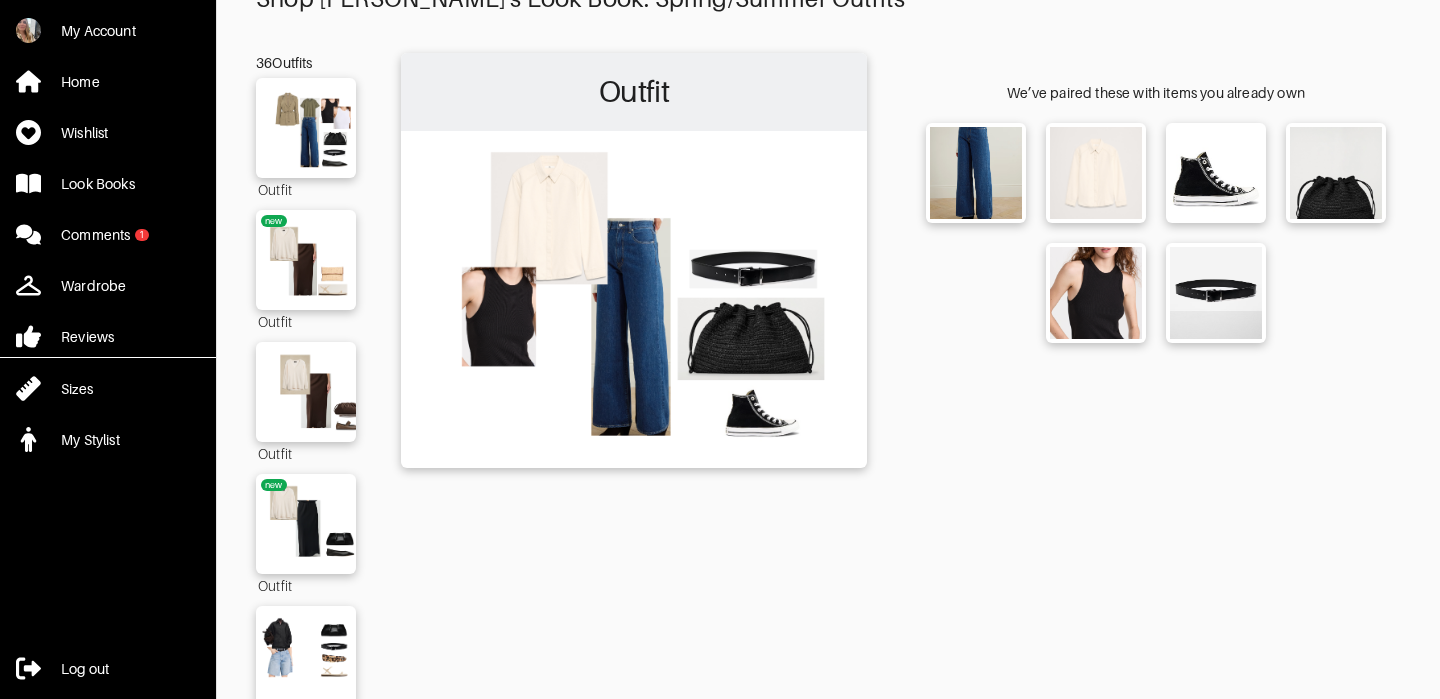 scroll, scrollTop: 0, scrollLeft: 0, axis: both 